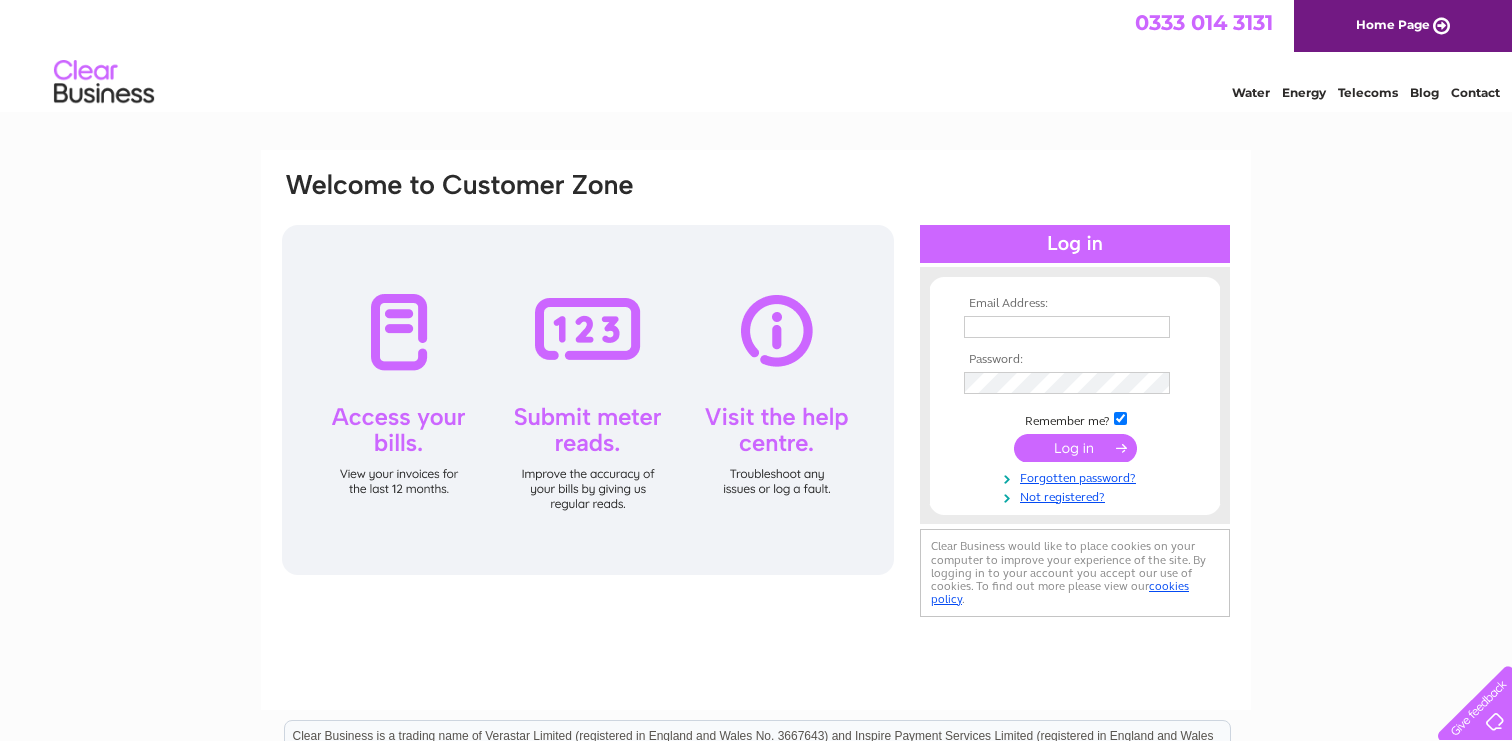 scroll, scrollTop: 0, scrollLeft: 0, axis: both 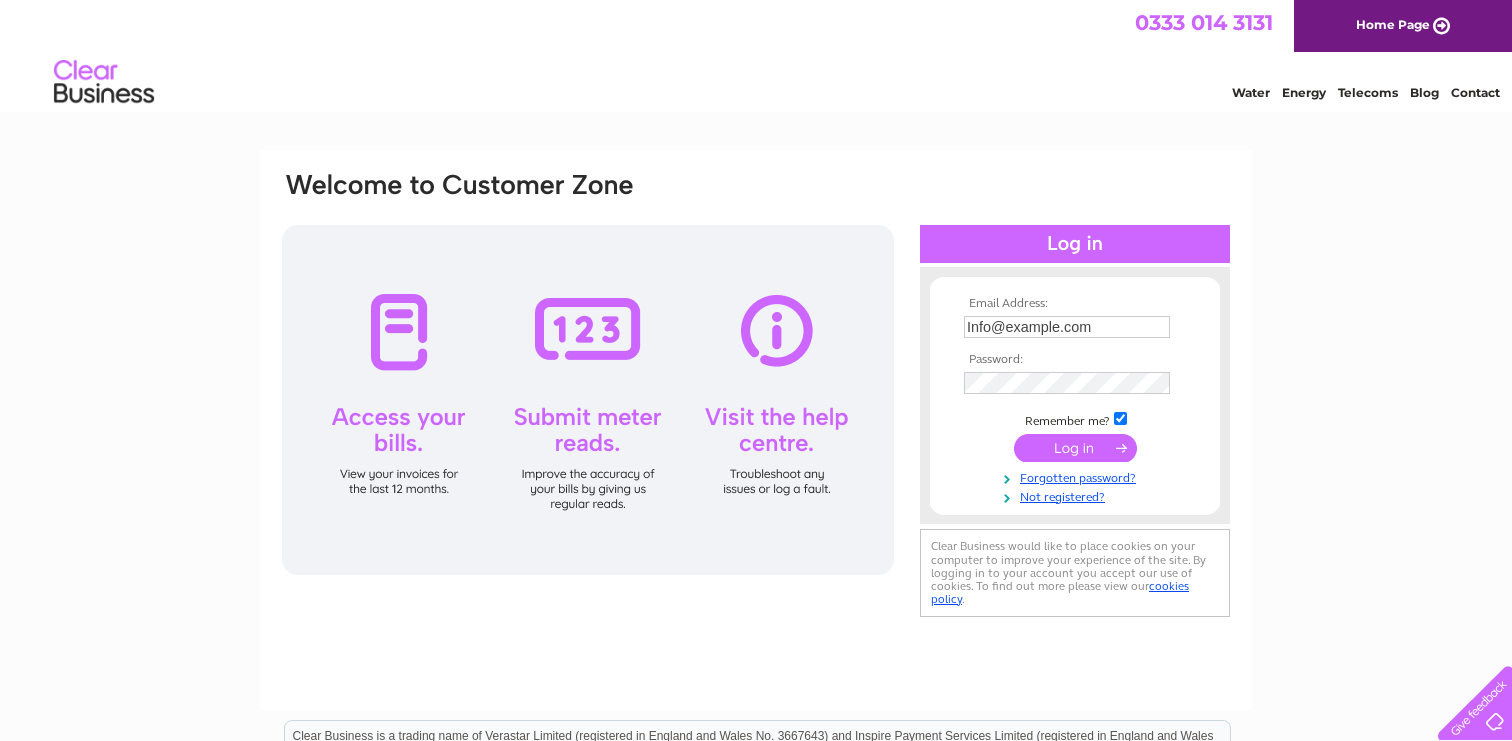 click at bounding box center (1075, 448) 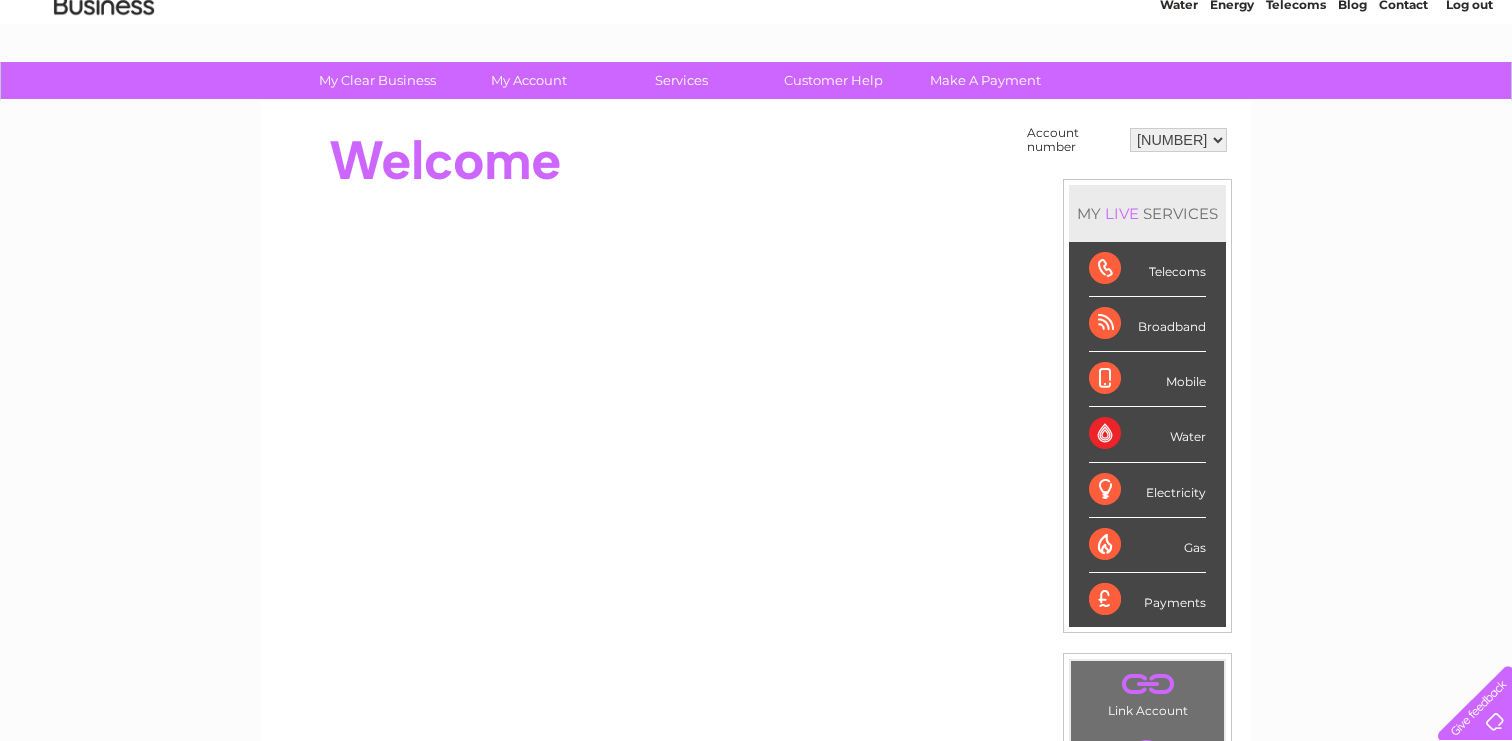 scroll, scrollTop: 0, scrollLeft: 0, axis: both 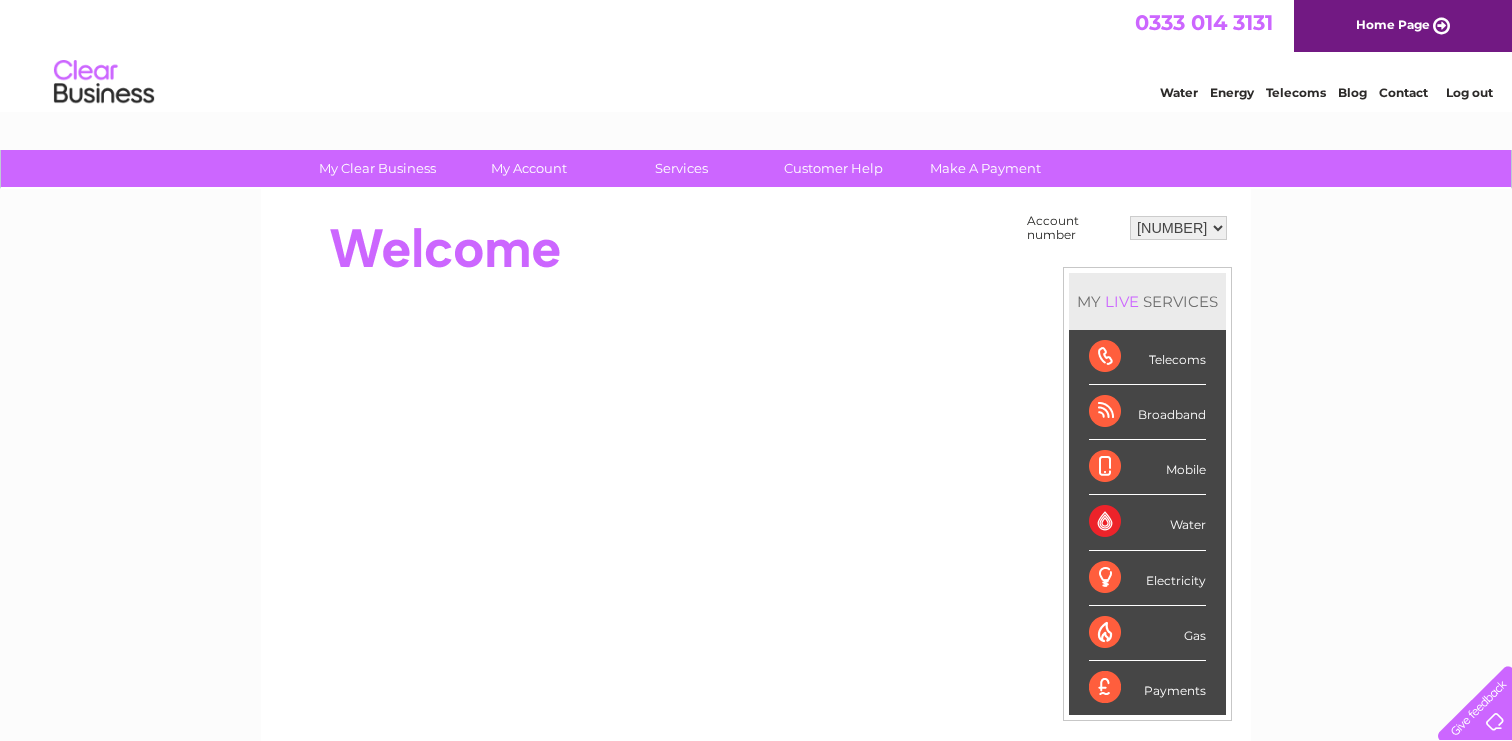 click on "Water" at bounding box center (1147, 522) 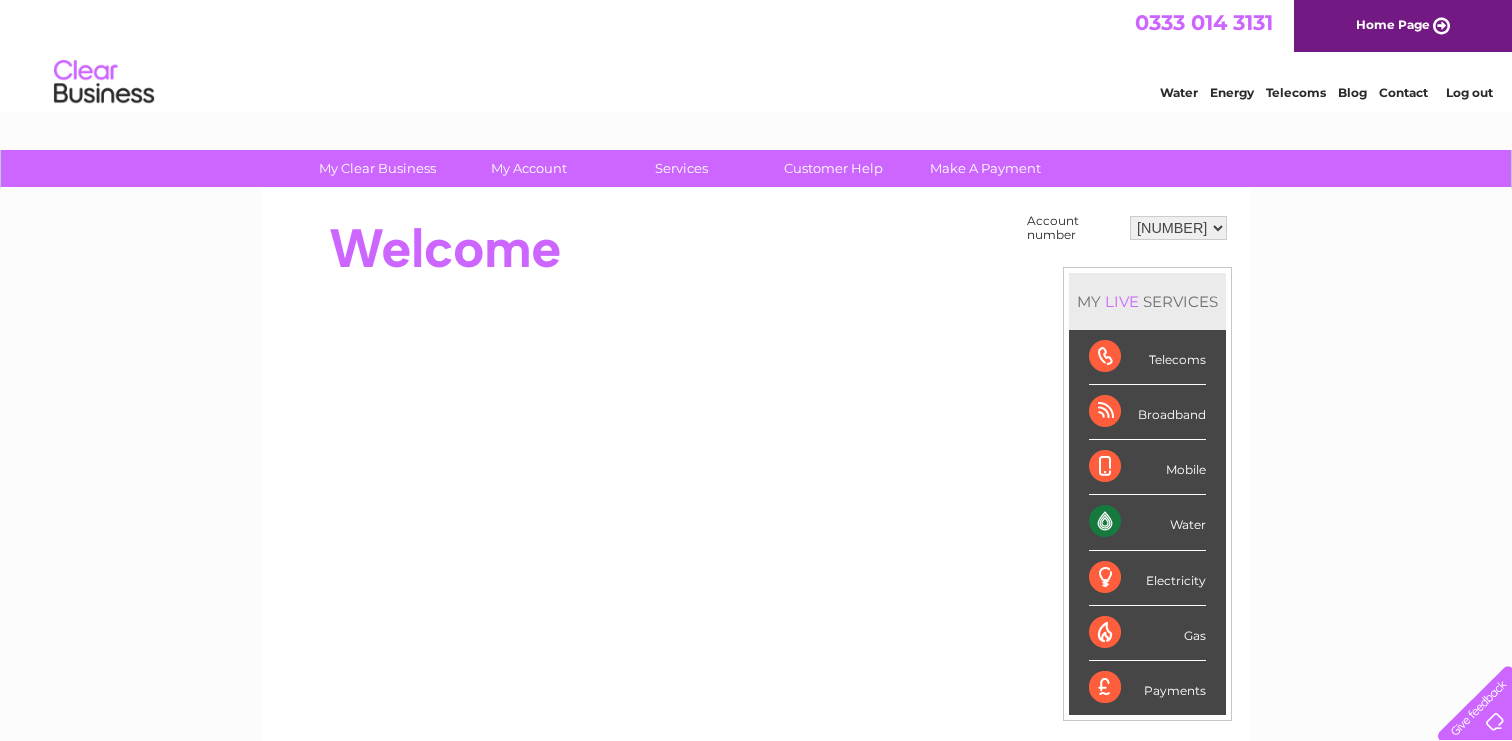 scroll, scrollTop: 49, scrollLeft: 0, axis: vertical 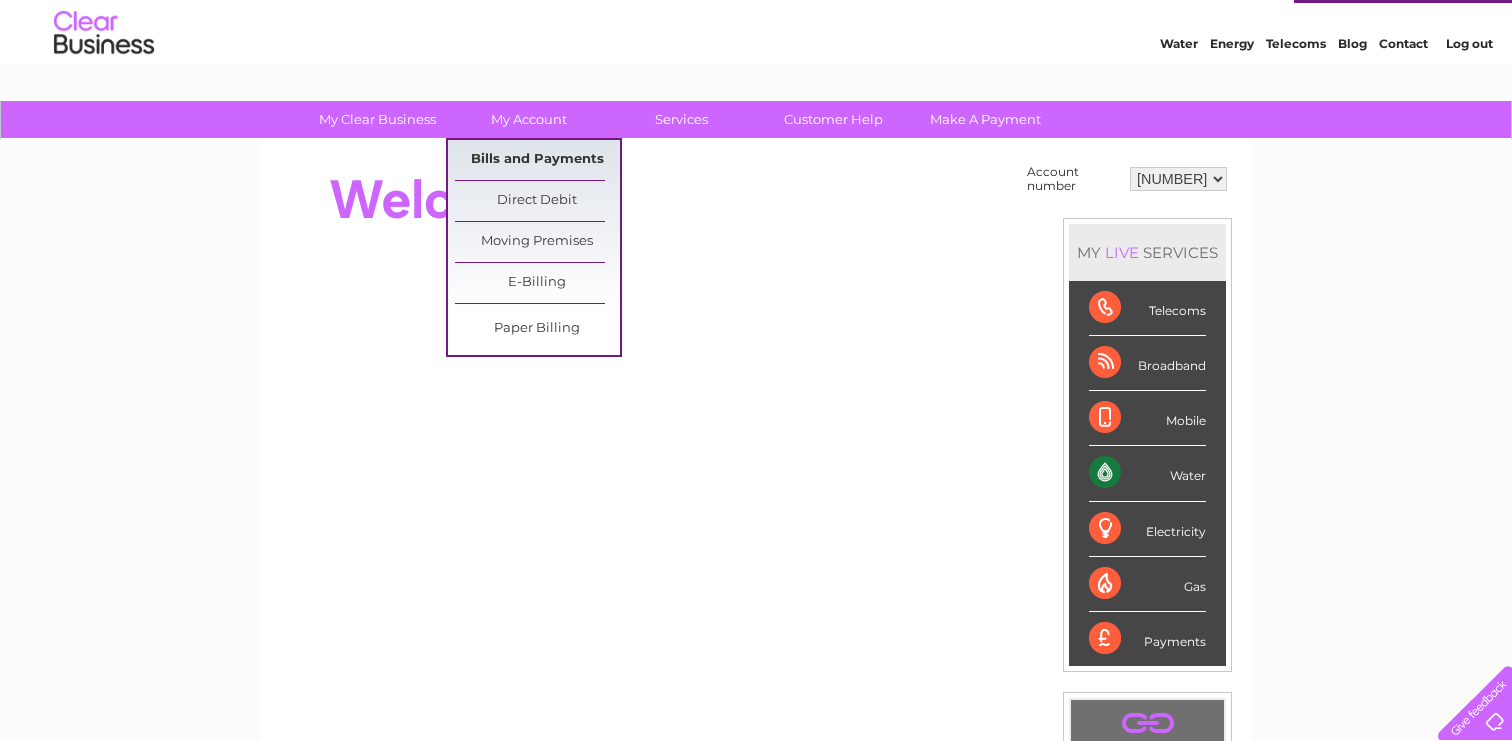 click on "Bills and Payments" at bounding box center (537, 160) 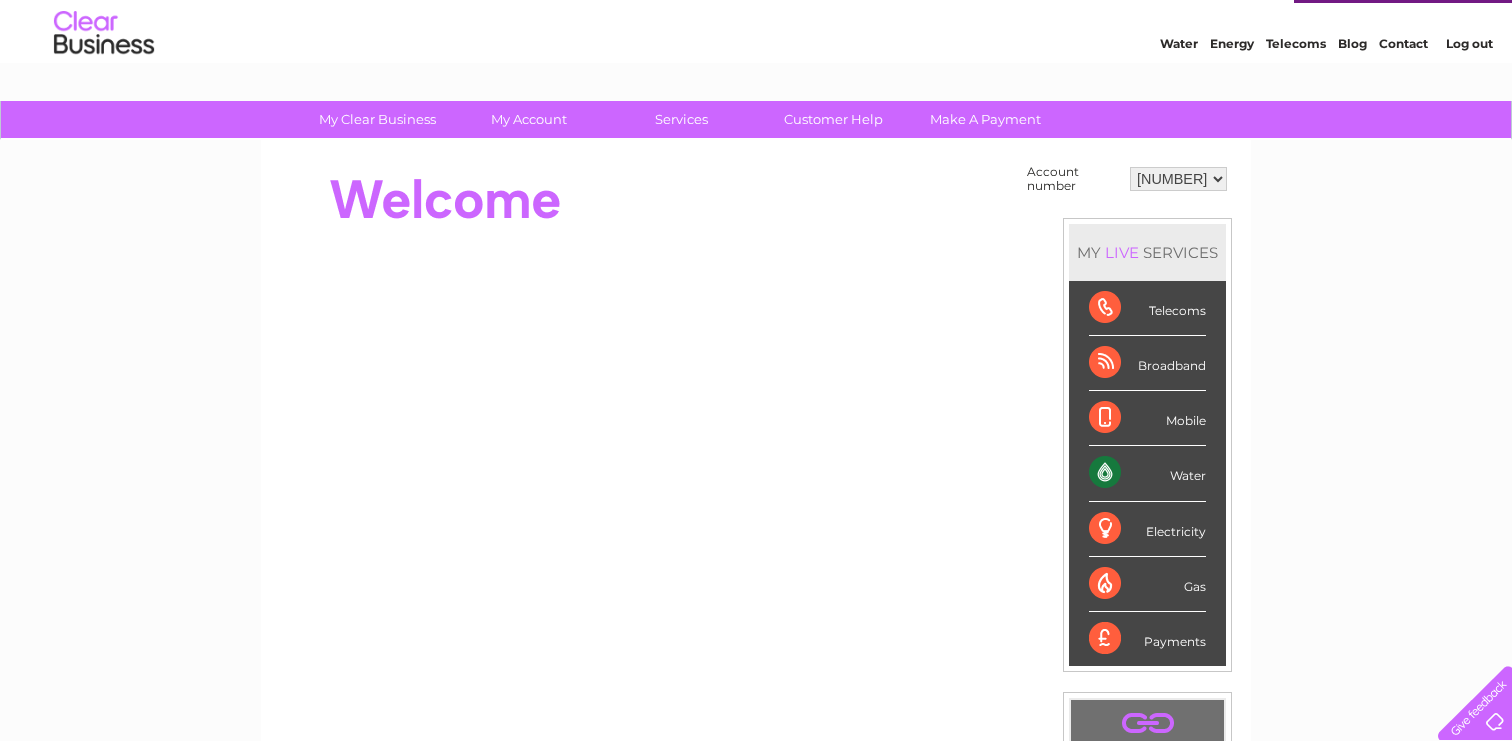 scroll, scrollTop: 74, scrollLeft: 0, axis: vertical 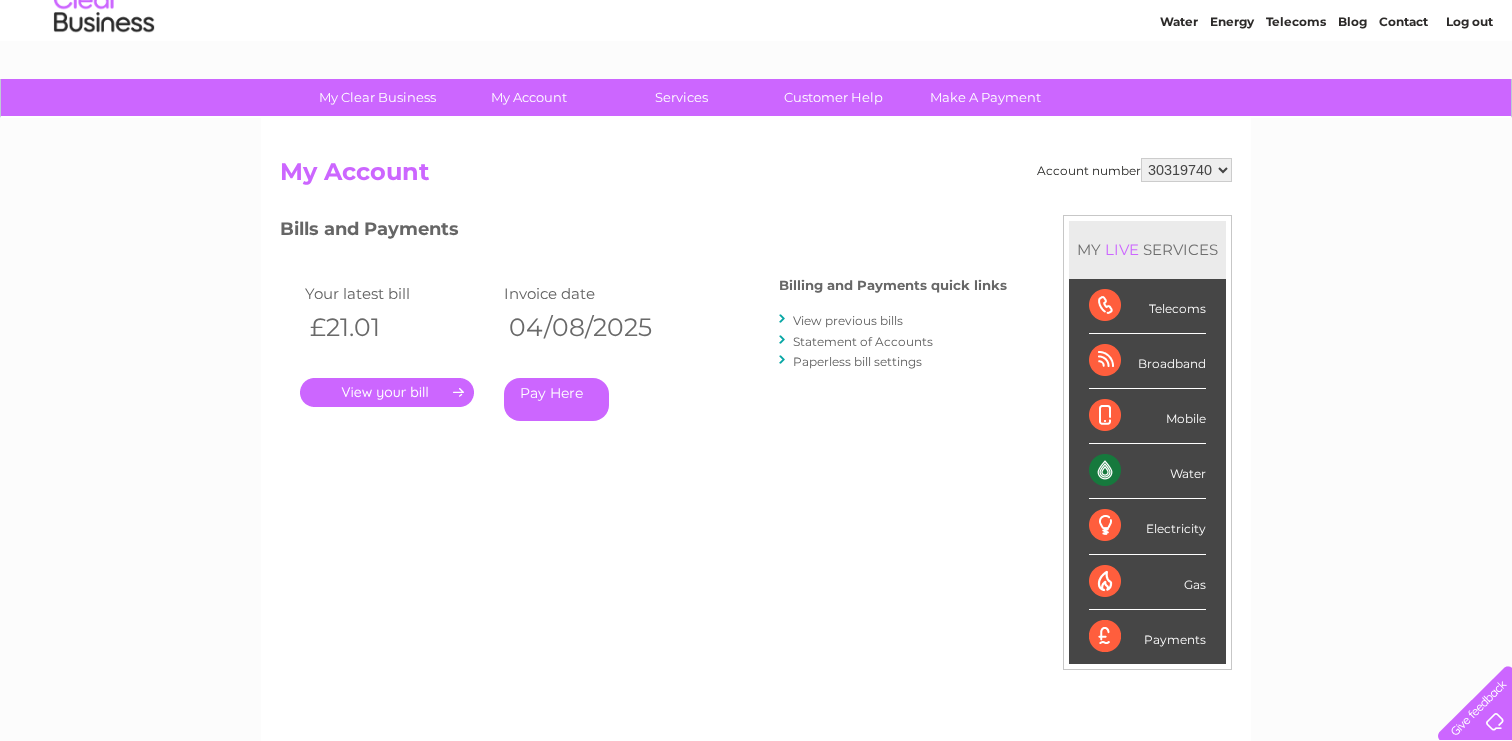click on "." at bounding box center [387, 392] 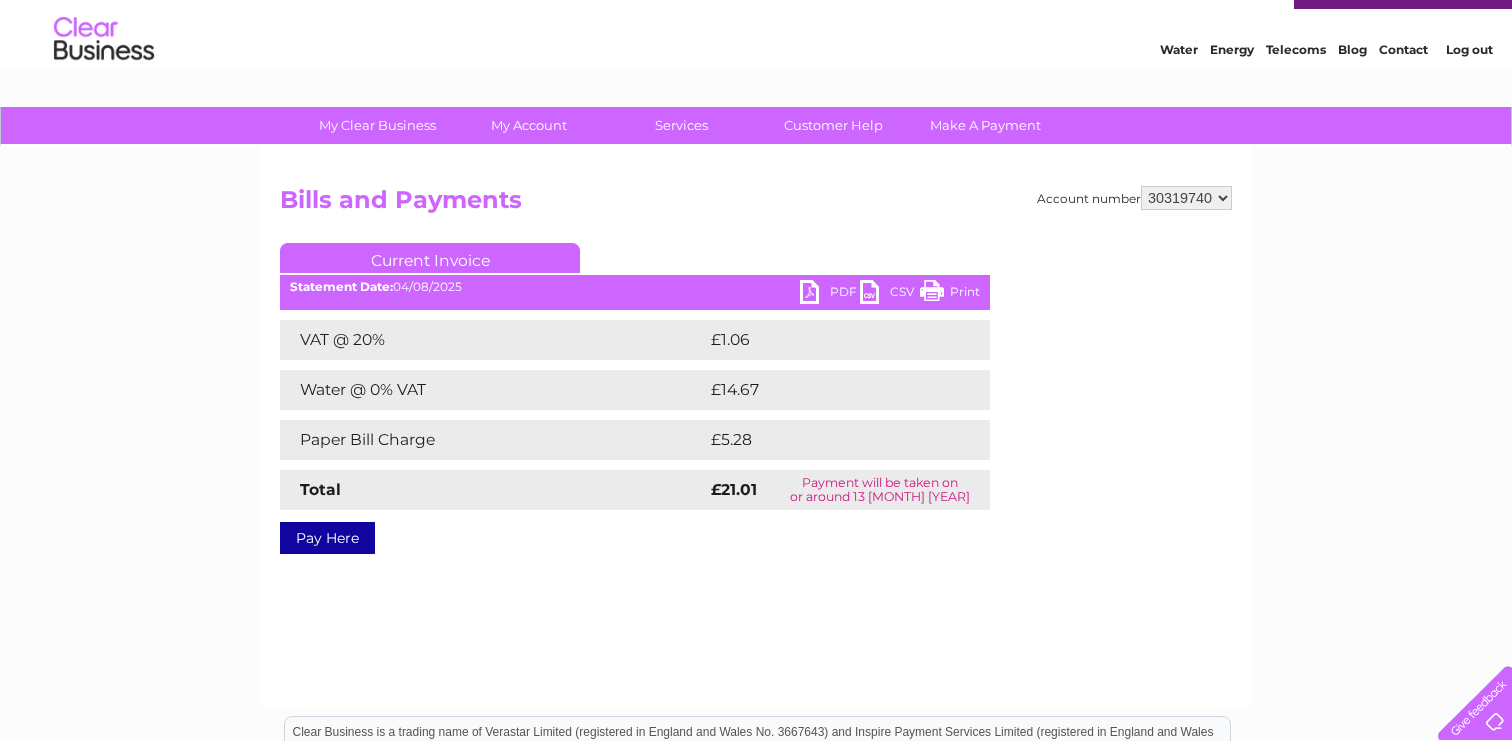 scroll, scrollTop: 16, scrollLeft: 0, axis: vertical 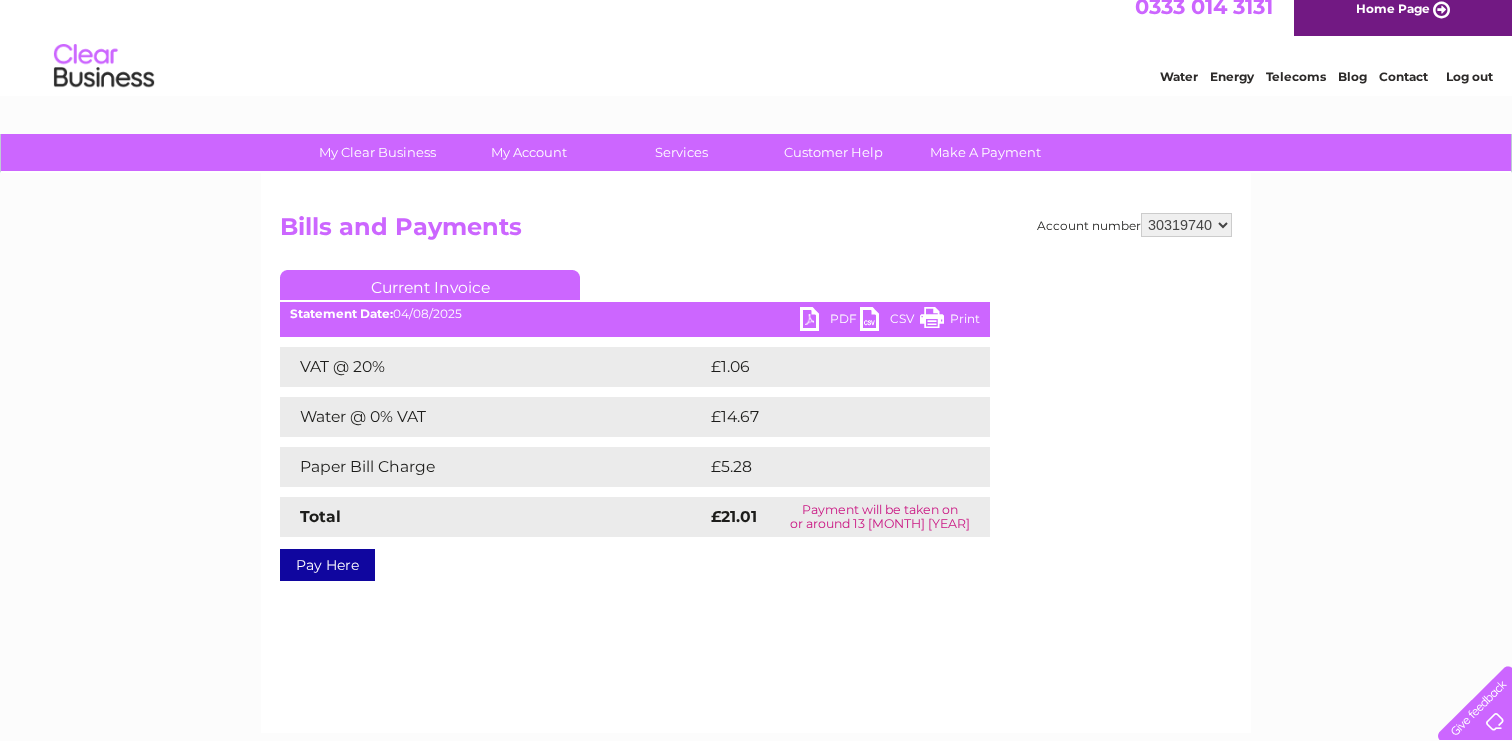 click on "Bills and Payments" at bounding box center [756, 232] 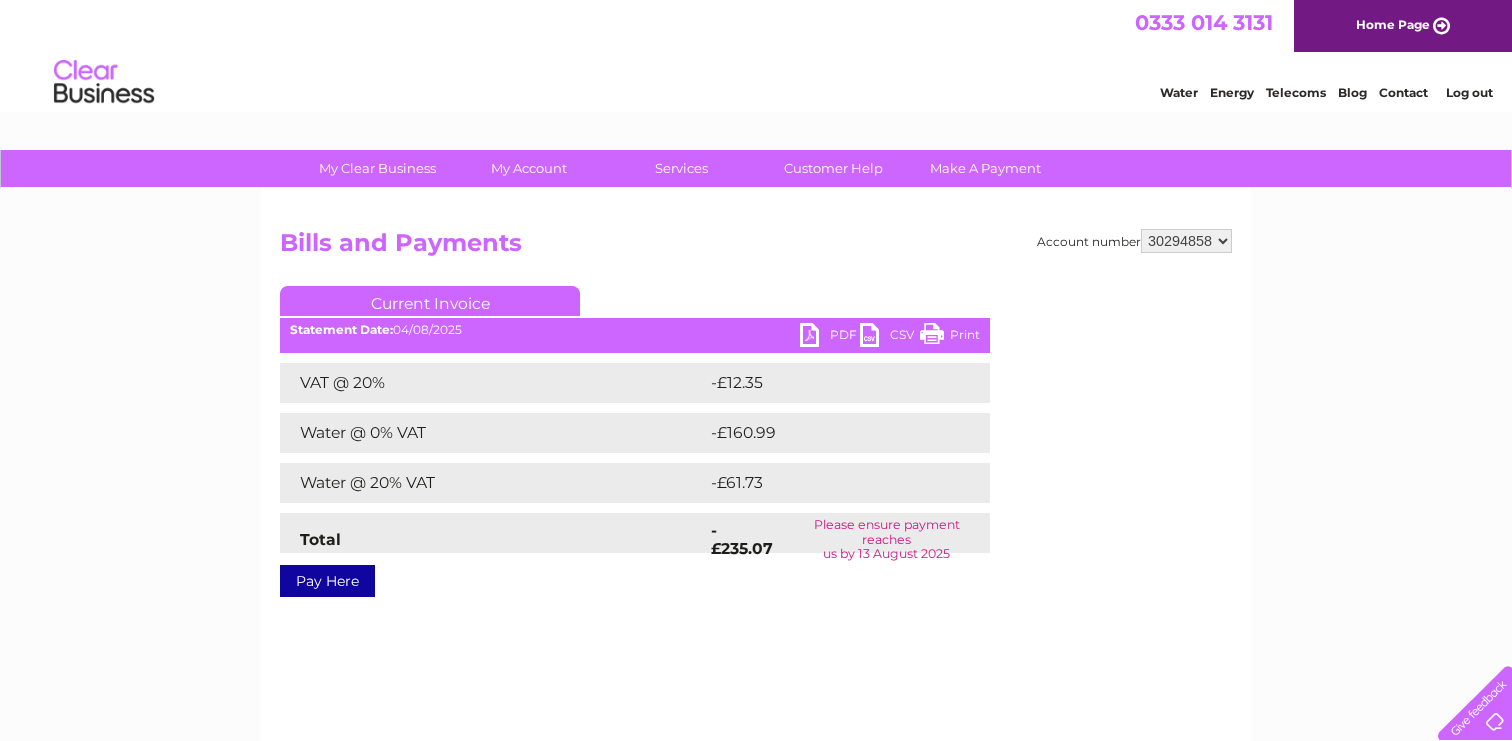 scroll, scrollTop: 0, scrollLeft: 0, axis: both 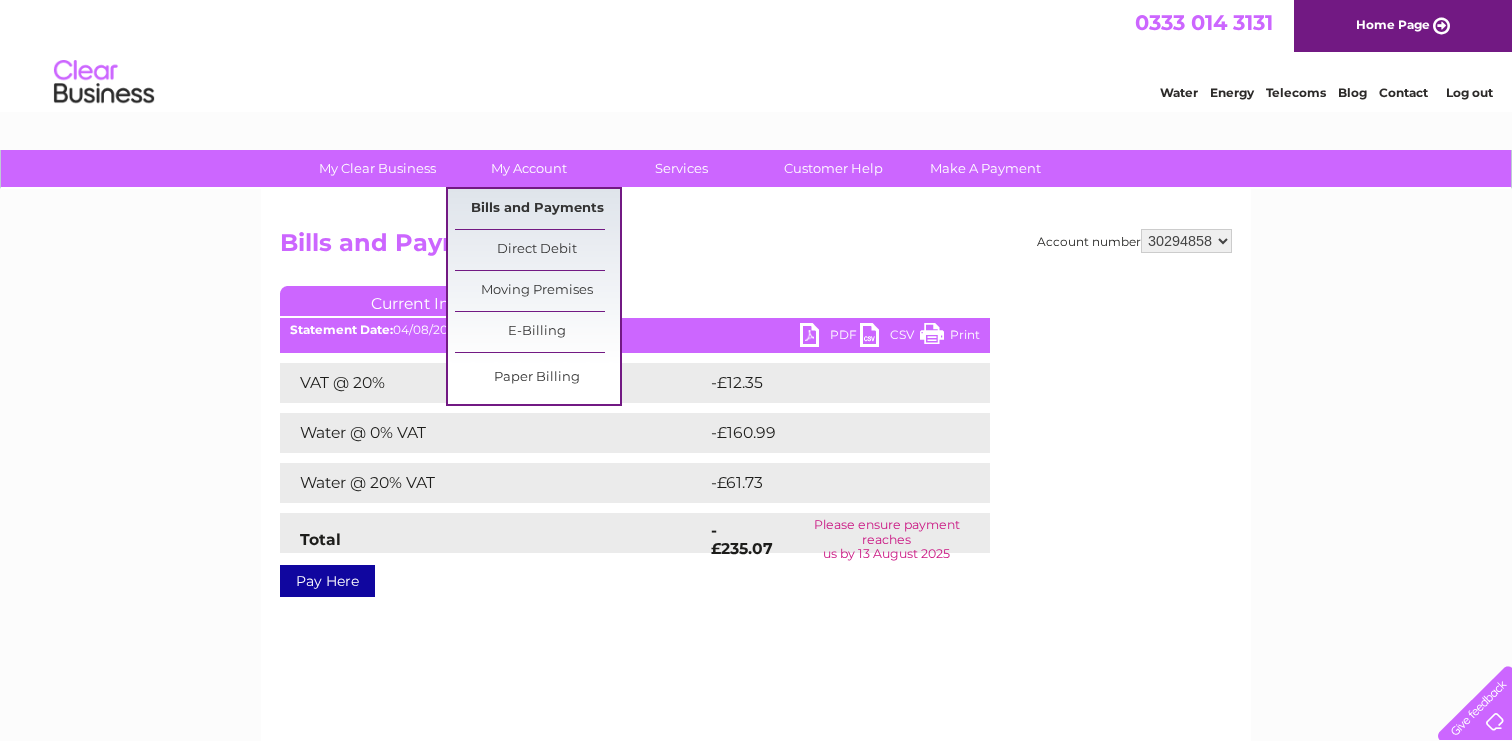 click on "Bills and Payments" at bounding box center [537, 209] 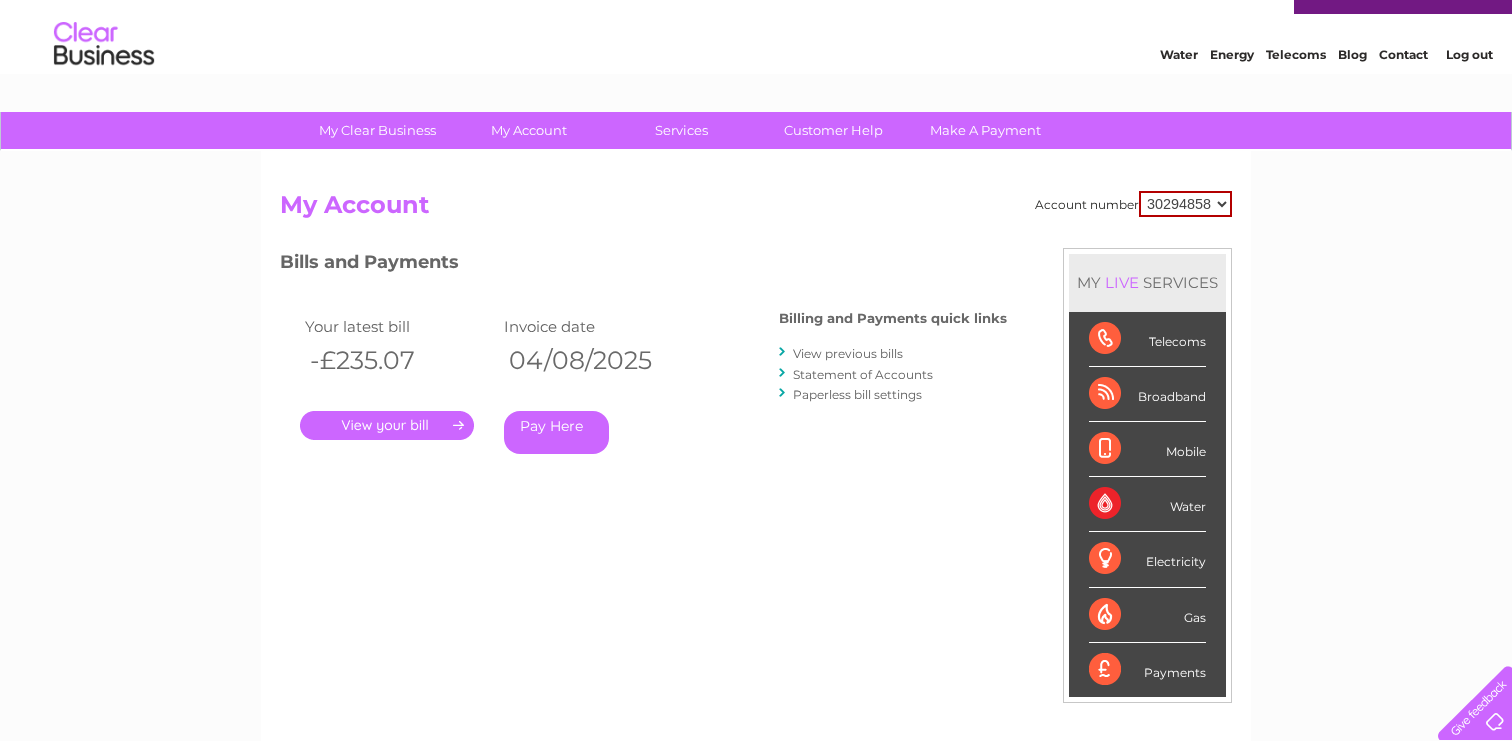 scroll, scrollTop: 82, scrollLeft: 0, axis: vertical 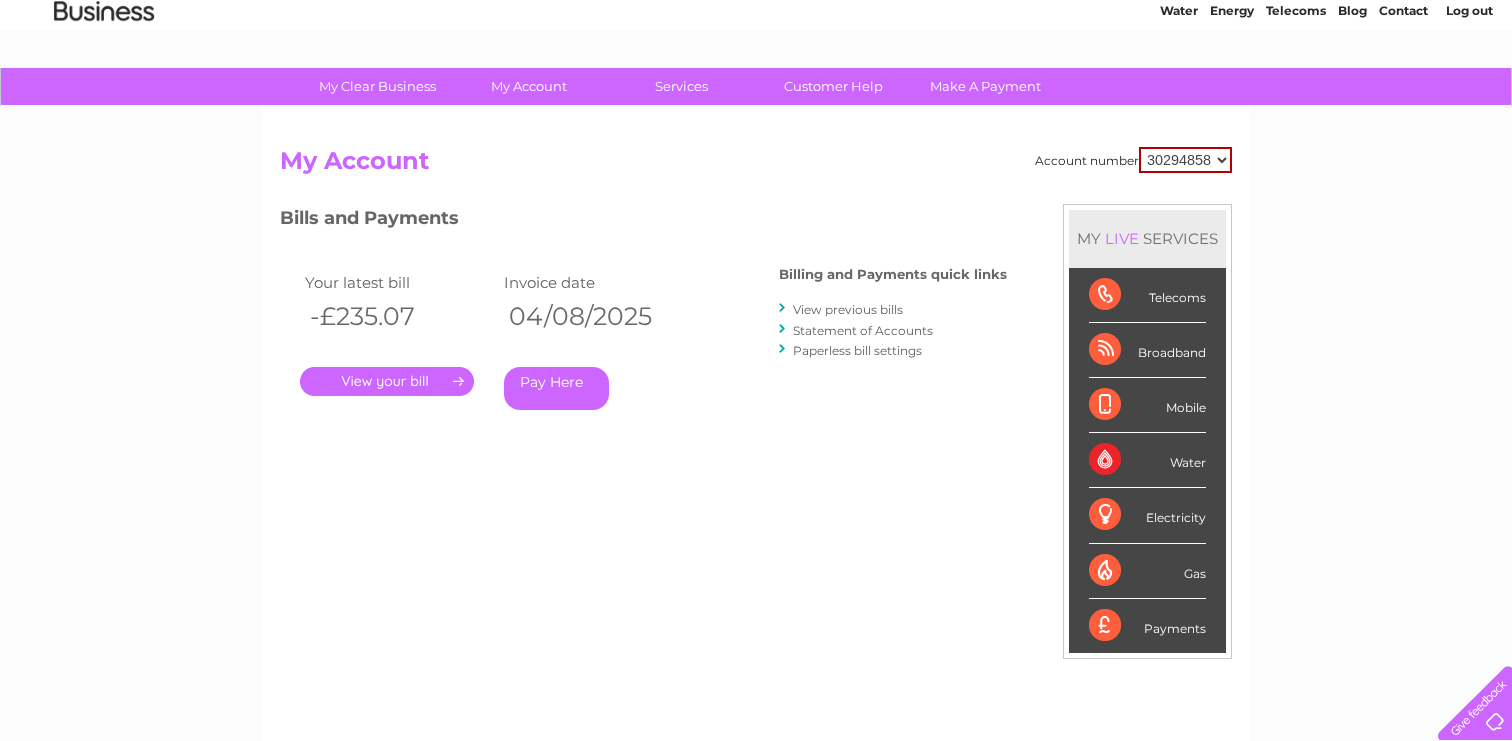 click on "." at bounding box center (387, 381) 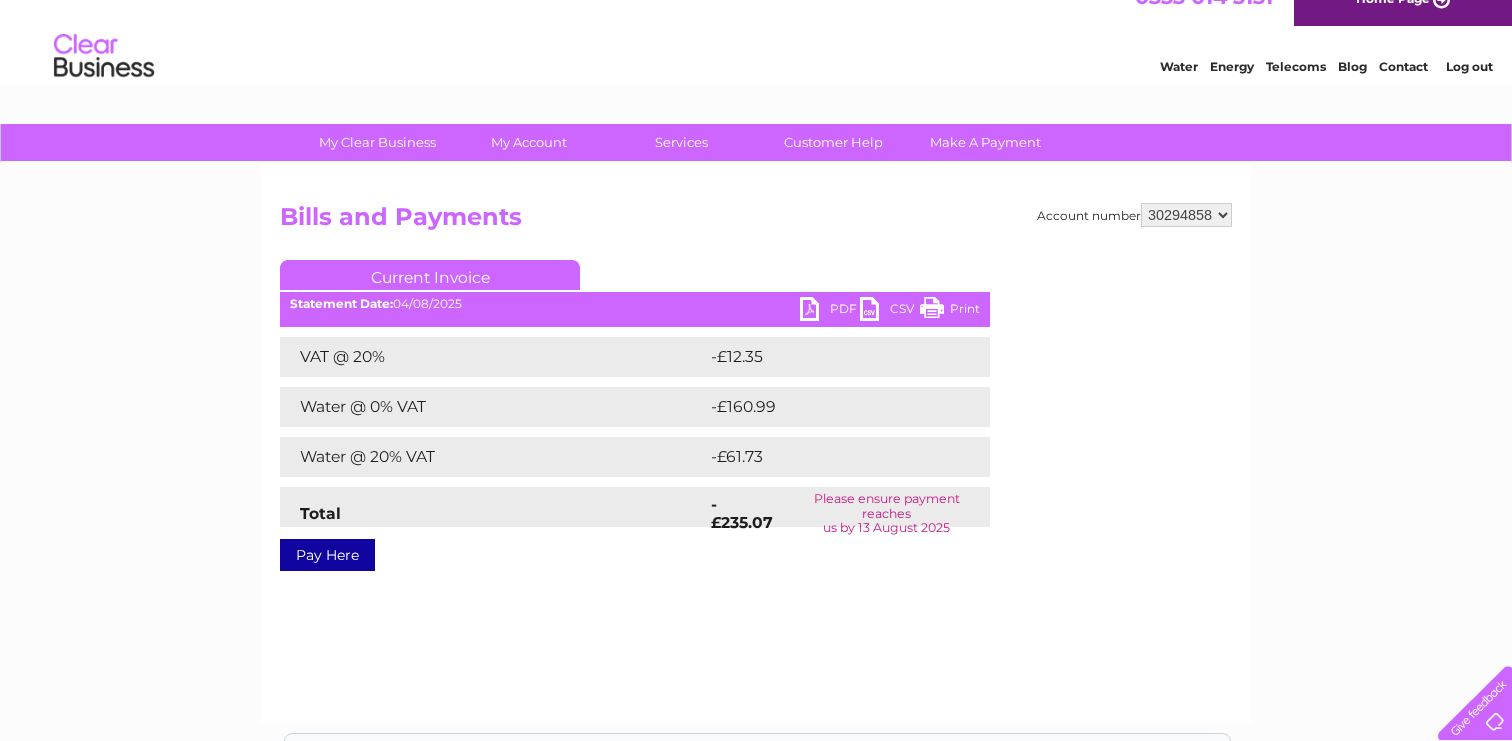 scroll, scrollTop: 8, scrollLeft: 0, axis: vertical 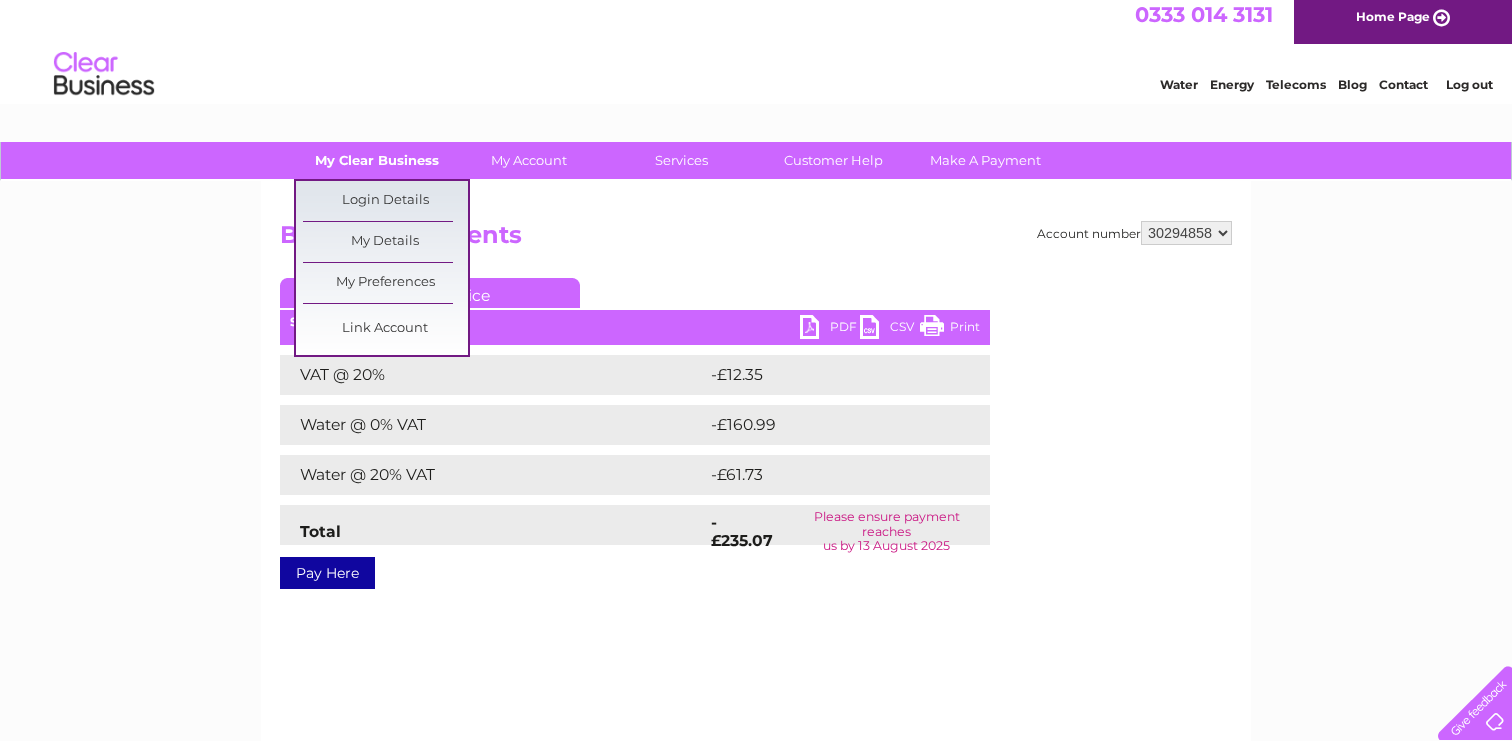 click on "My Clear Business" at bounding box center (377, 160) 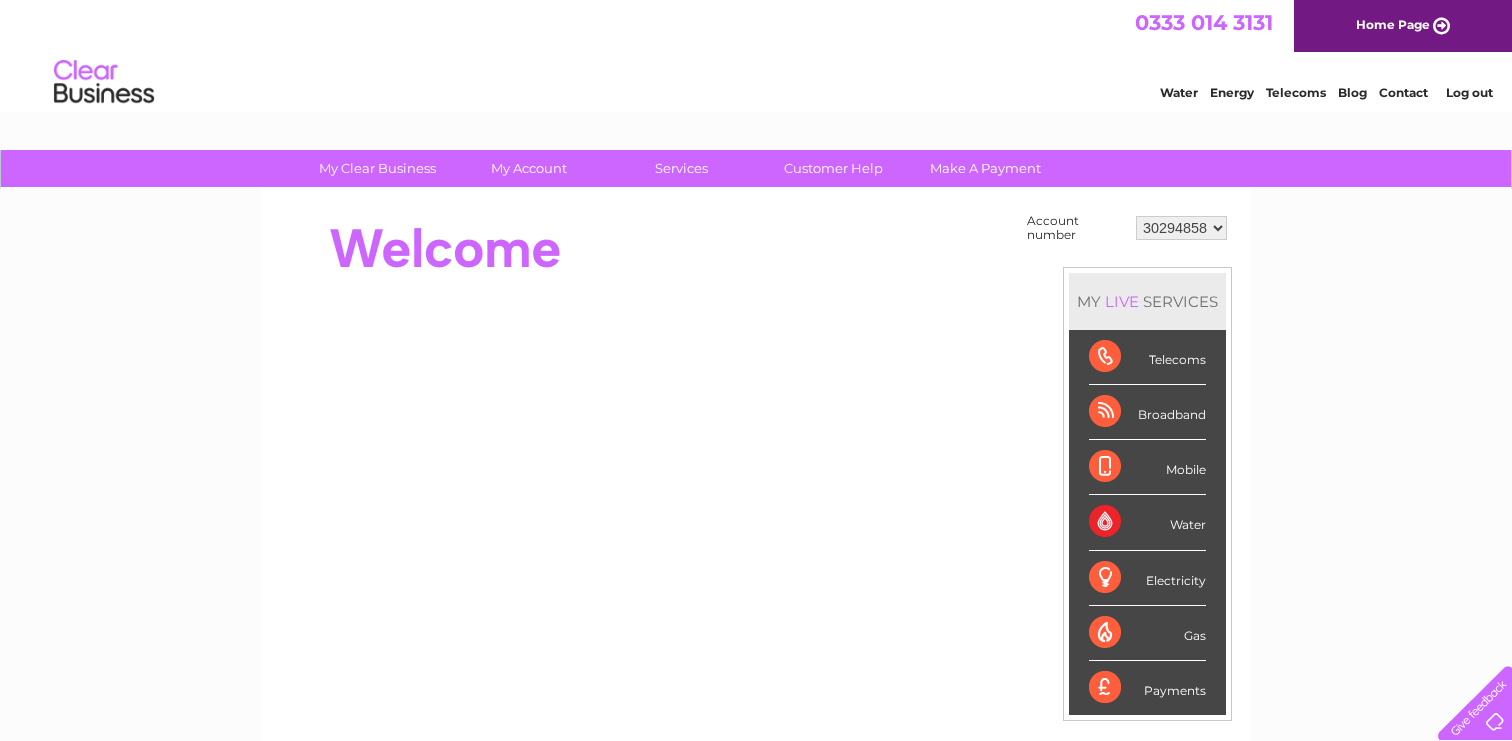 scroll, scrollTop: 0, scrollLeft: 0, axis: both 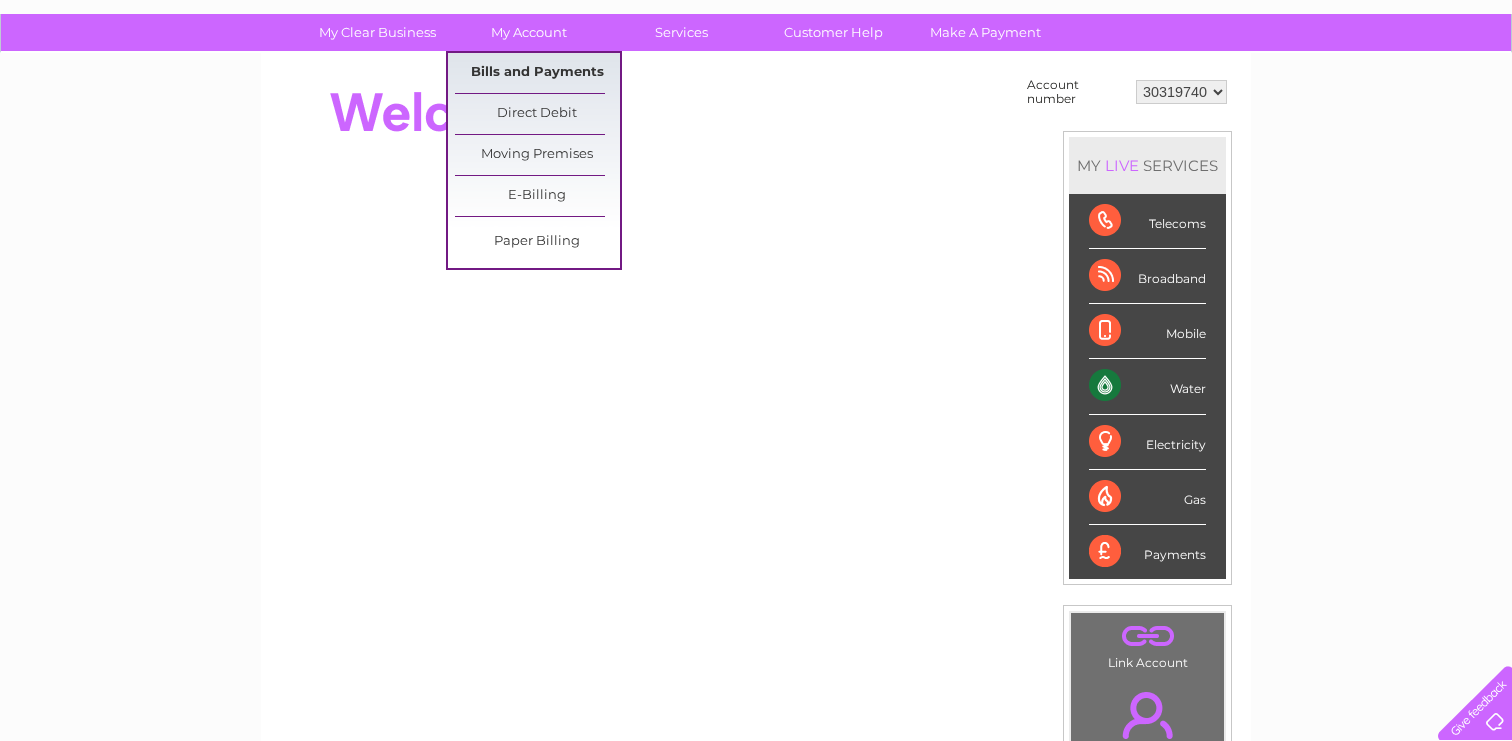 click on "Bills and Payments" at bounding box center [537, 73] 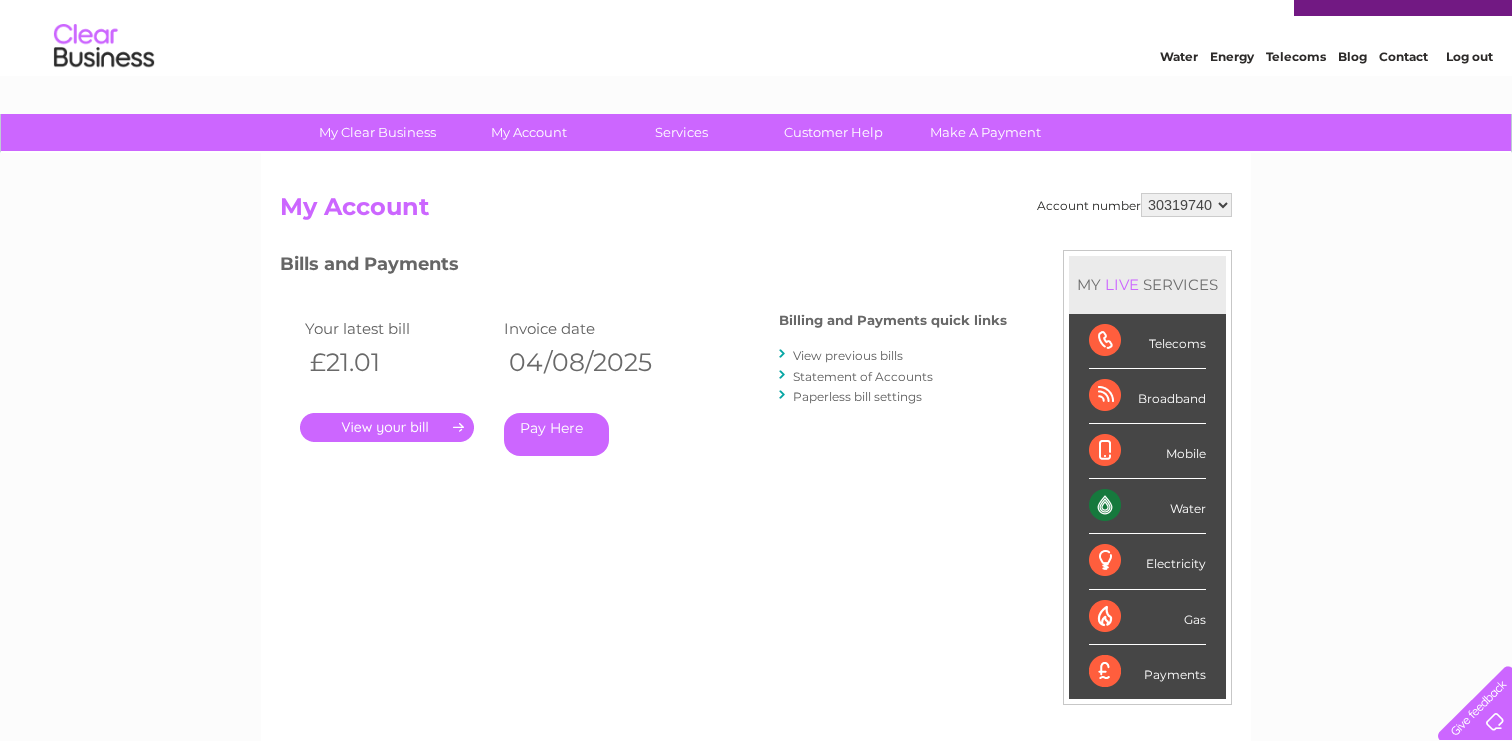 scroll, scrollTop: 0, scrollLeft: 0, axis: both 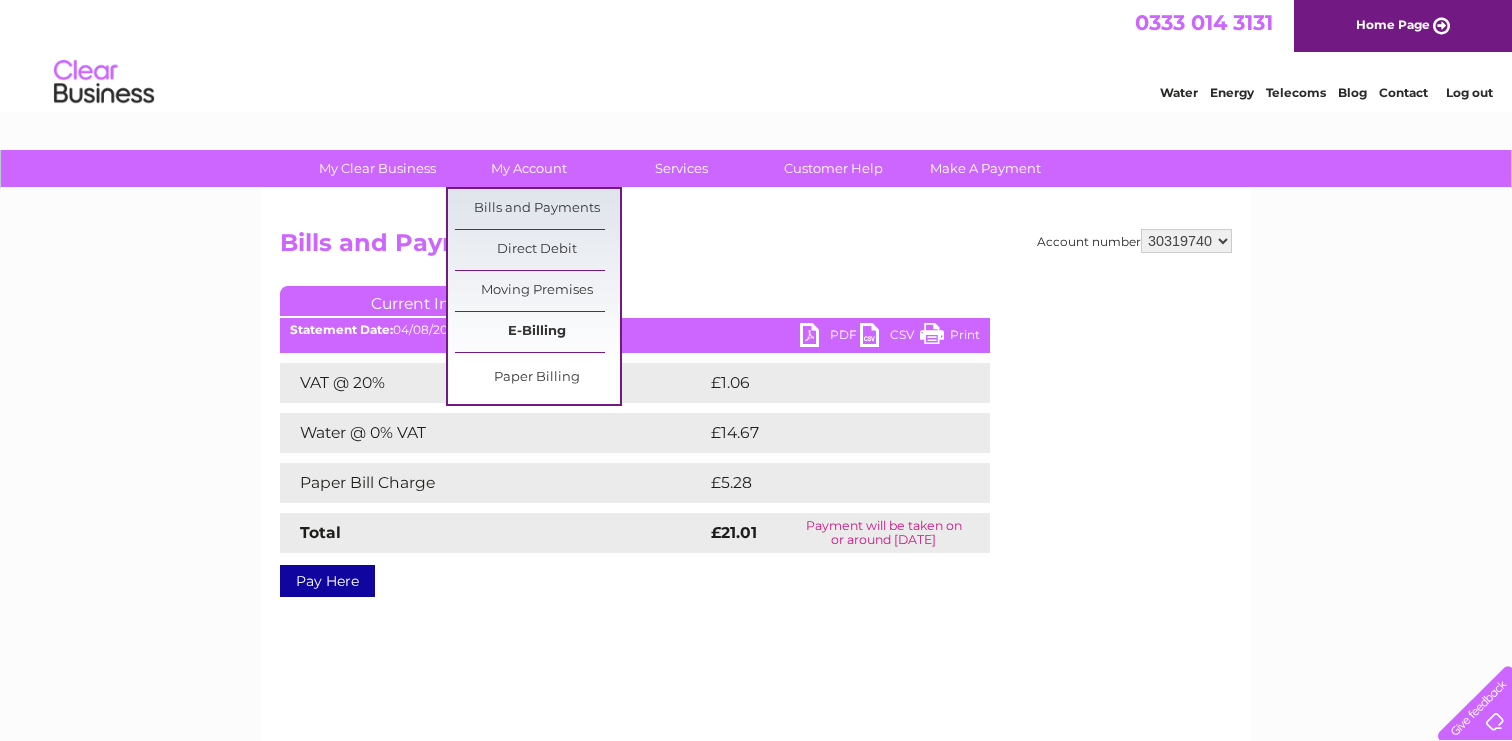 click on "E-Billing" at bounding box center [537, 332] 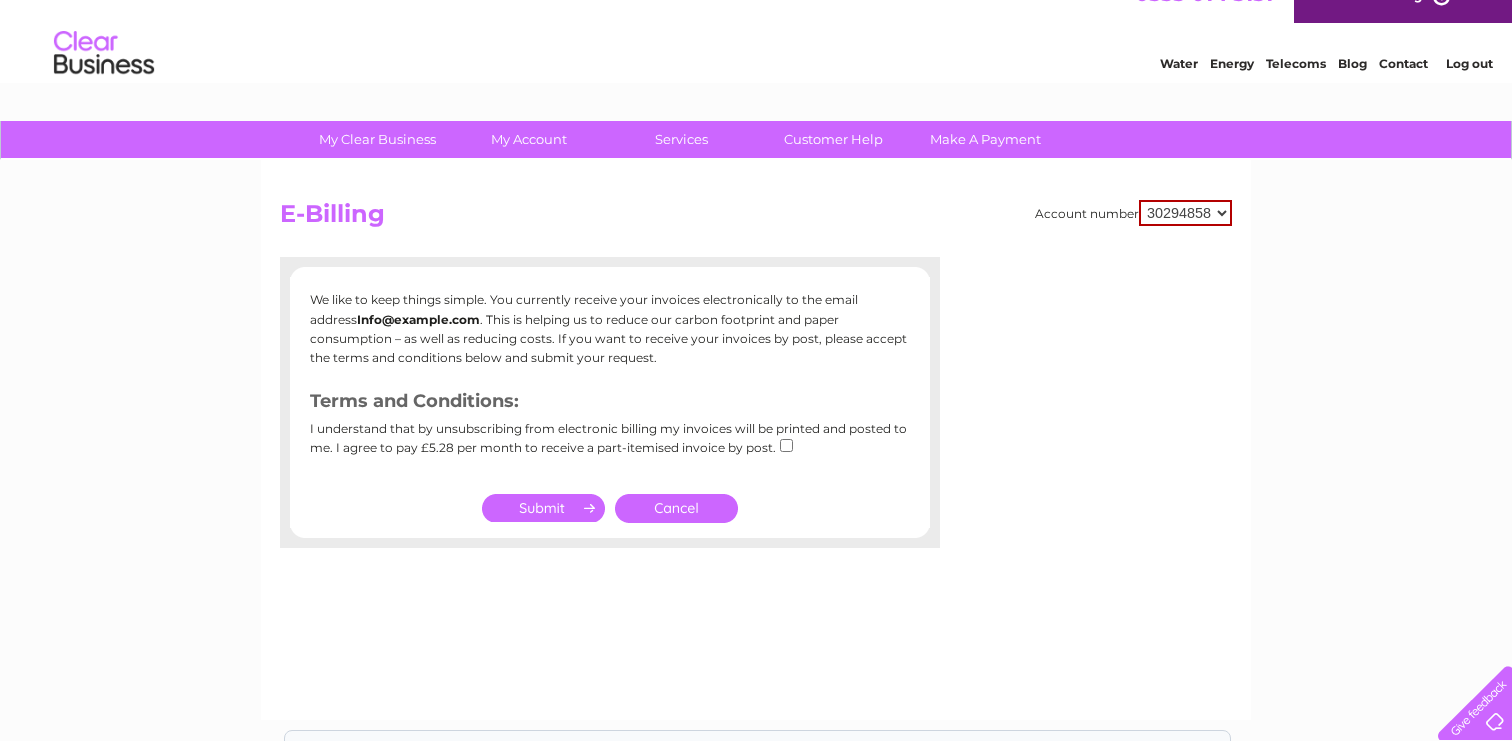 scroll, scrollTop: 0, scrollLeft: 0, axis: both 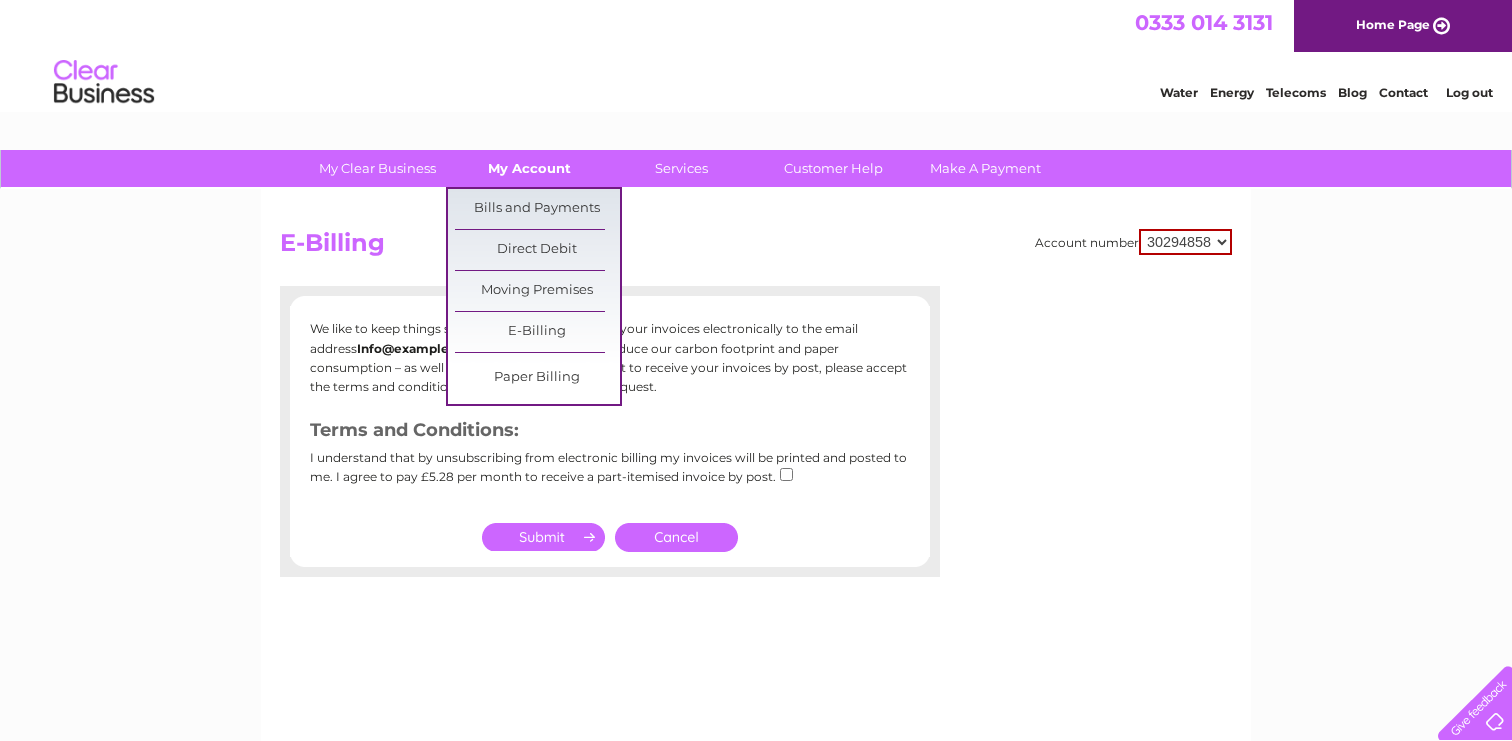 click on "My Account" at bounding box center [529, 168] 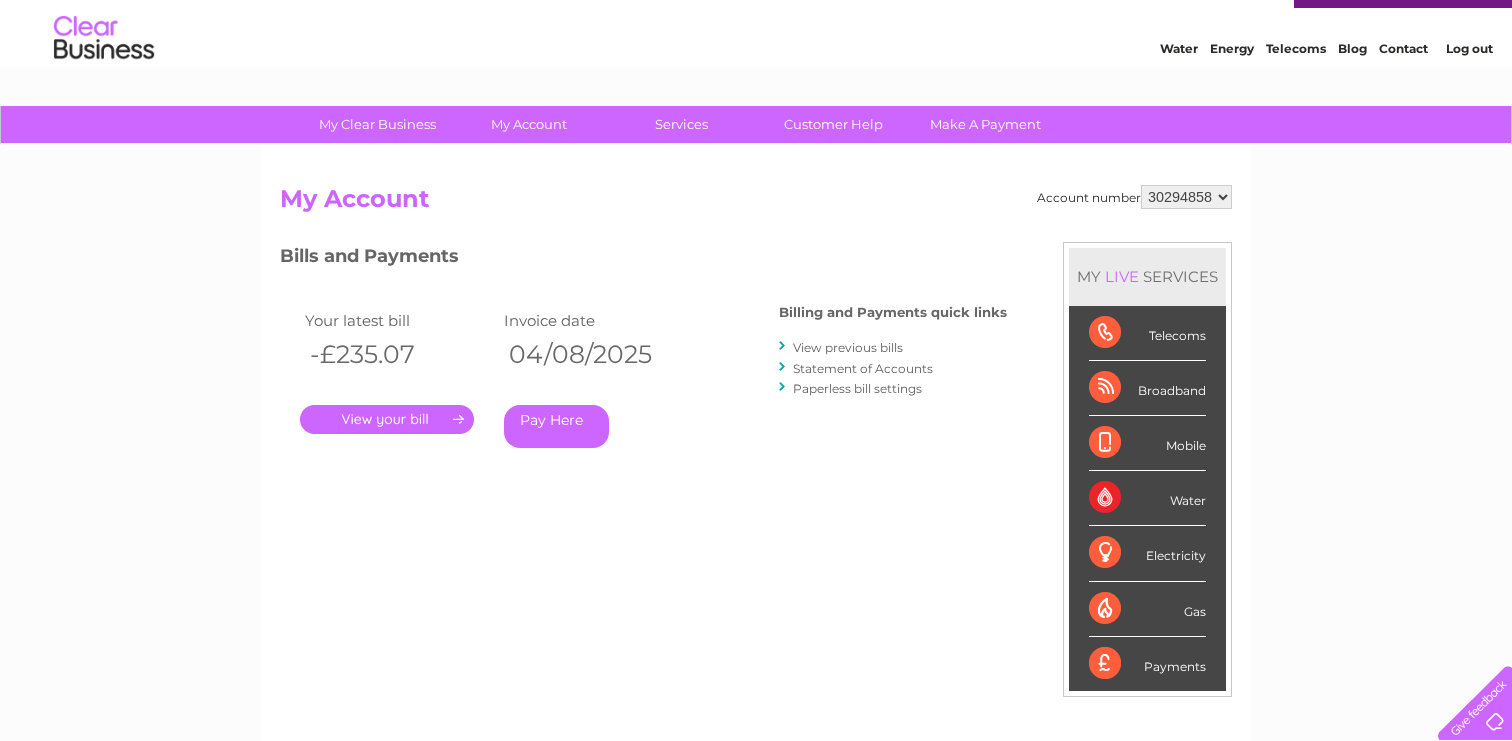 scroll, scrollTop: 46, scrollLeft: 0, axis: vertical 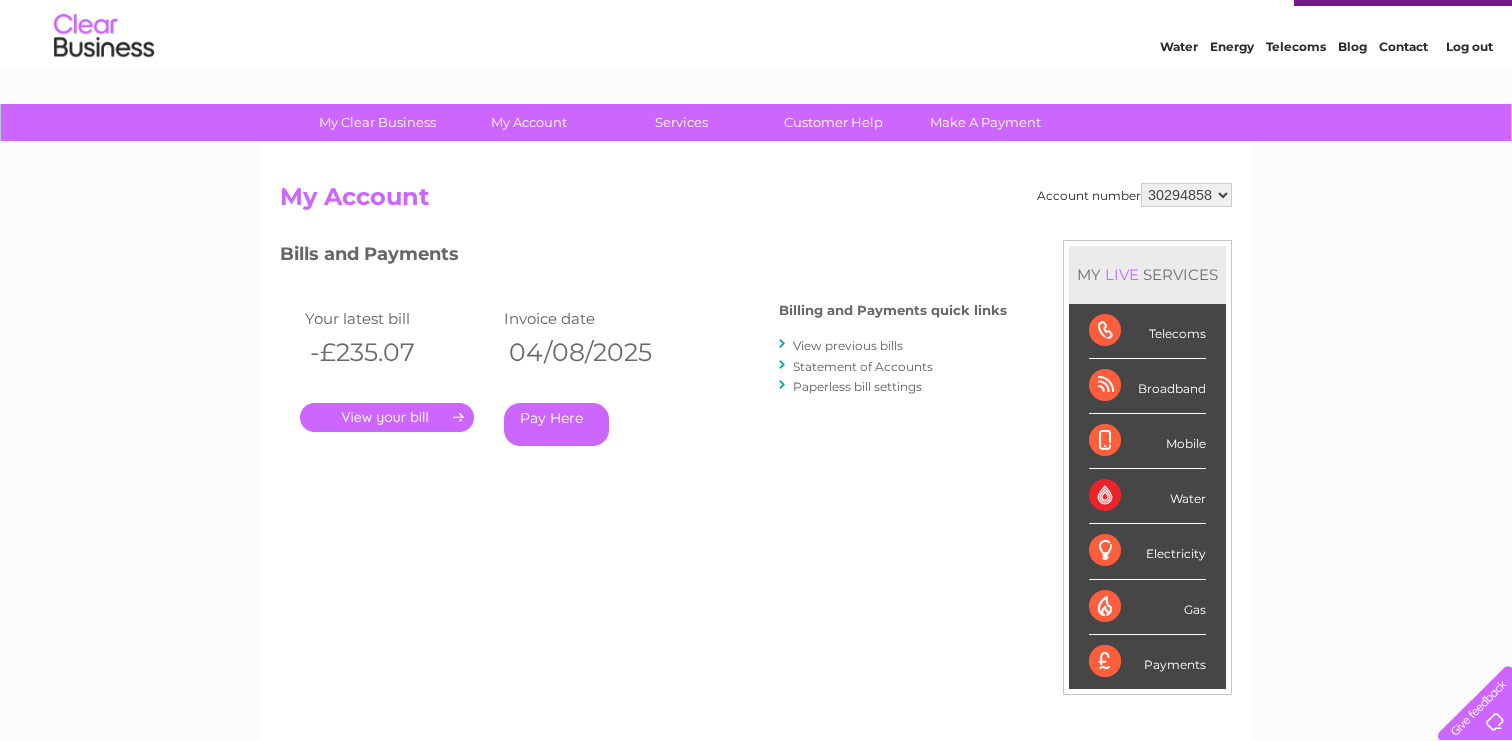 click on "30294858
30319740" at bounding box center [1186, 195] 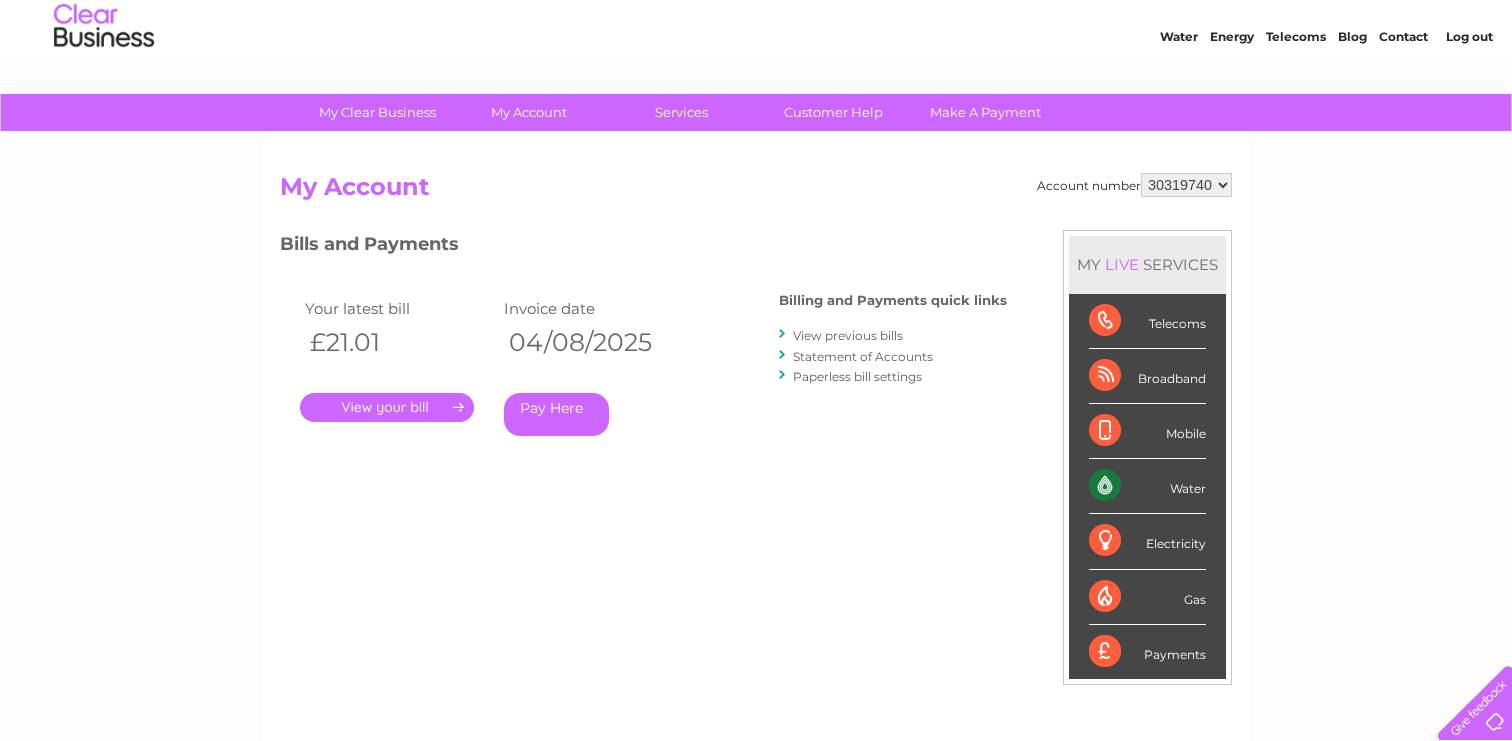 scroll, scrollTop: 75, scrollLeft: 0, axis: vertical 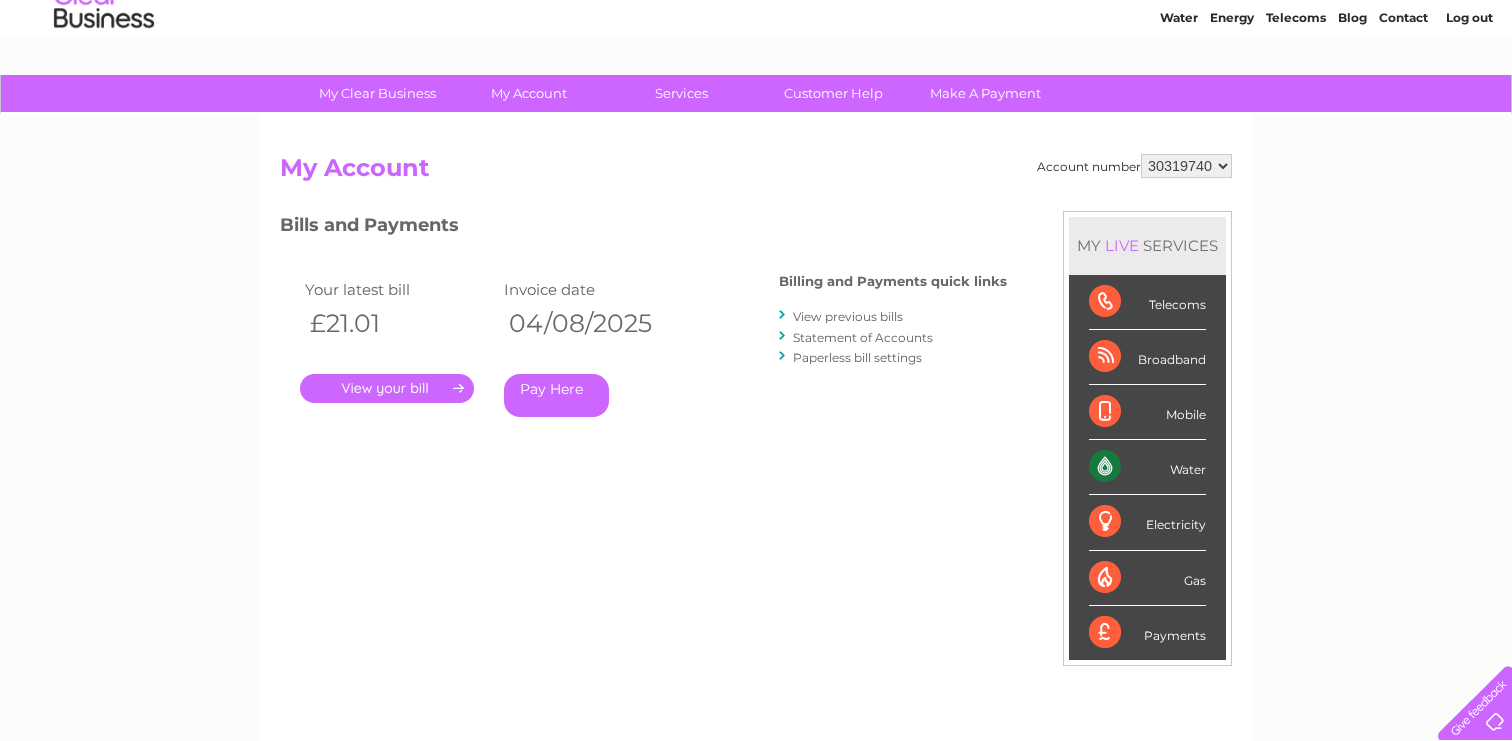 click on "Contact" at bounding box center [1403, 17] 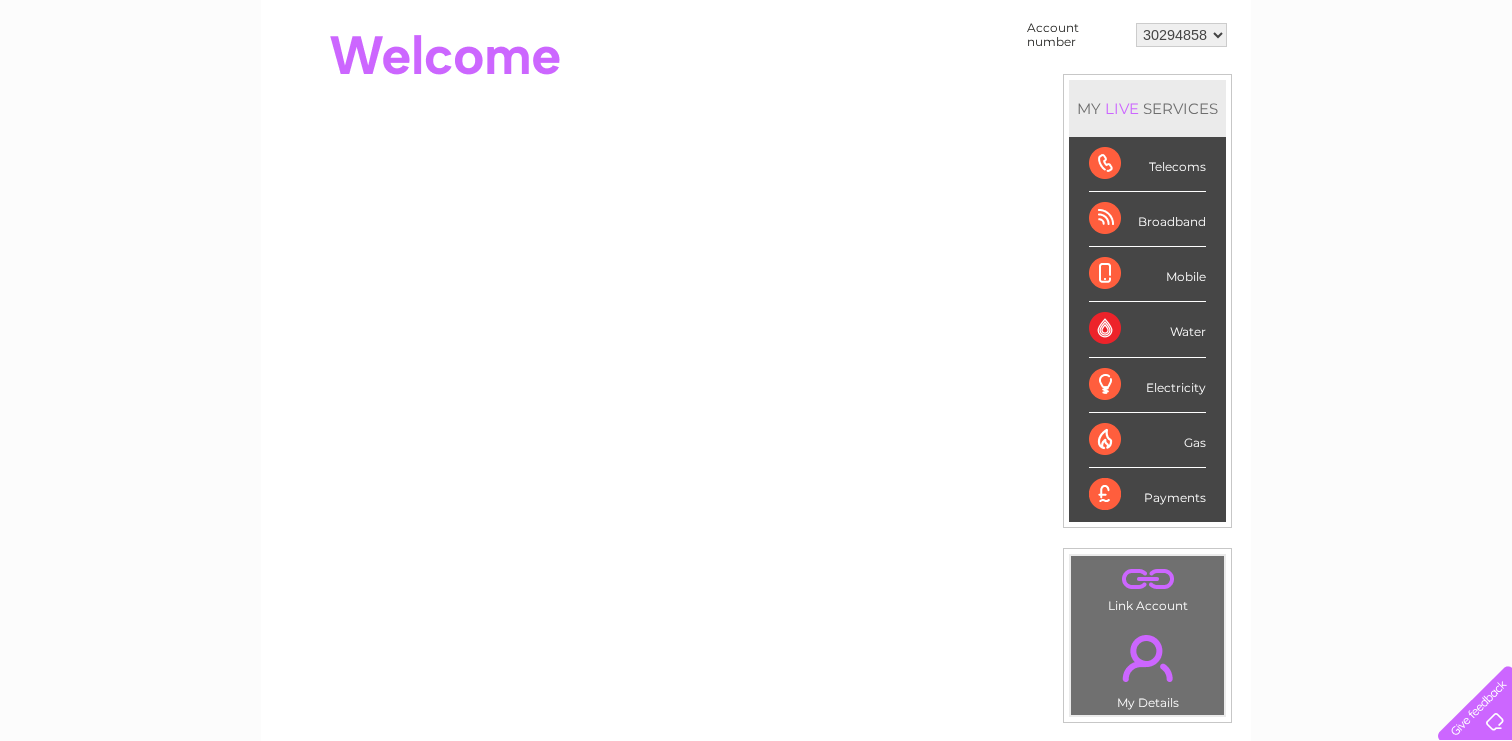 scroll, scrollTop: 0, scrollLeft: 0, axis: both 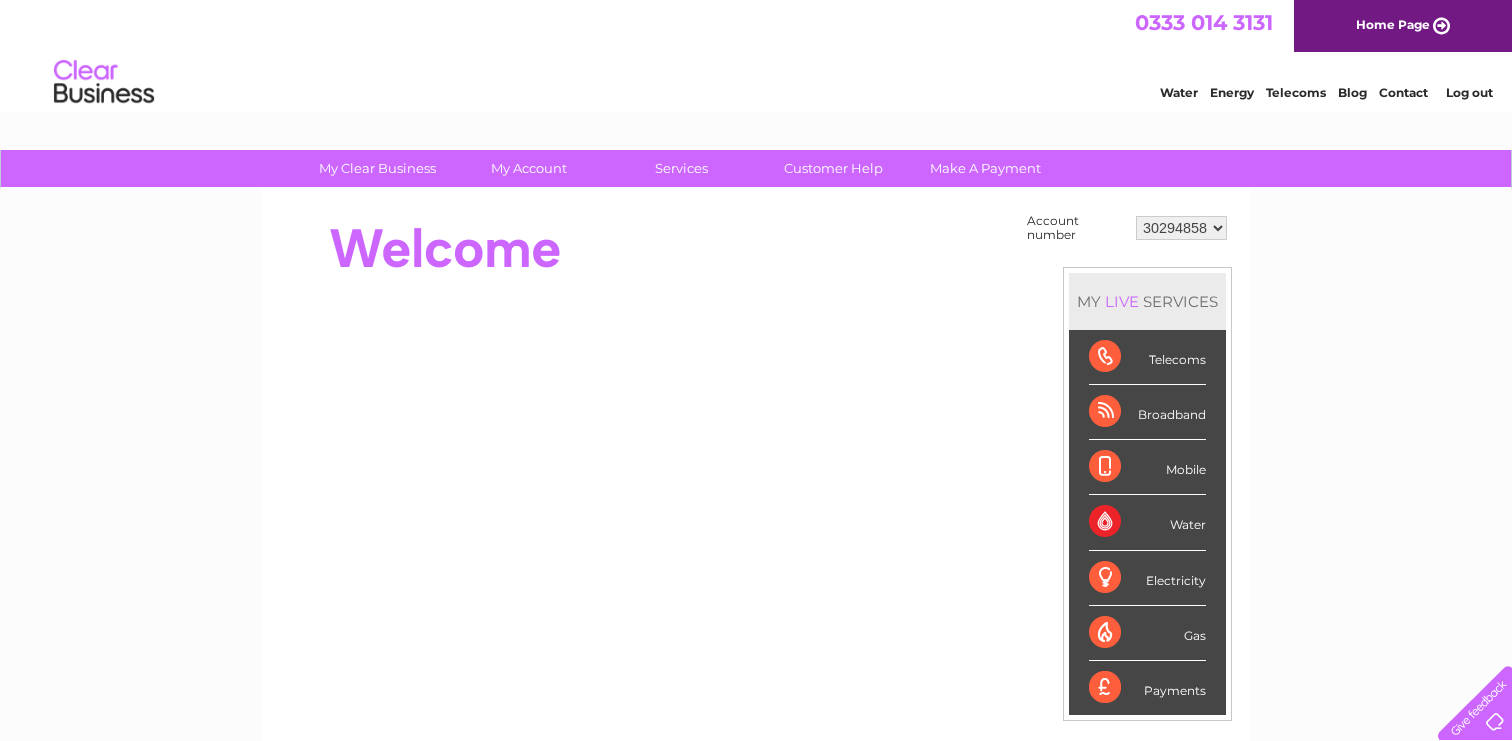 click on "30294858
30319740" at bounding box center (1181, 228) 